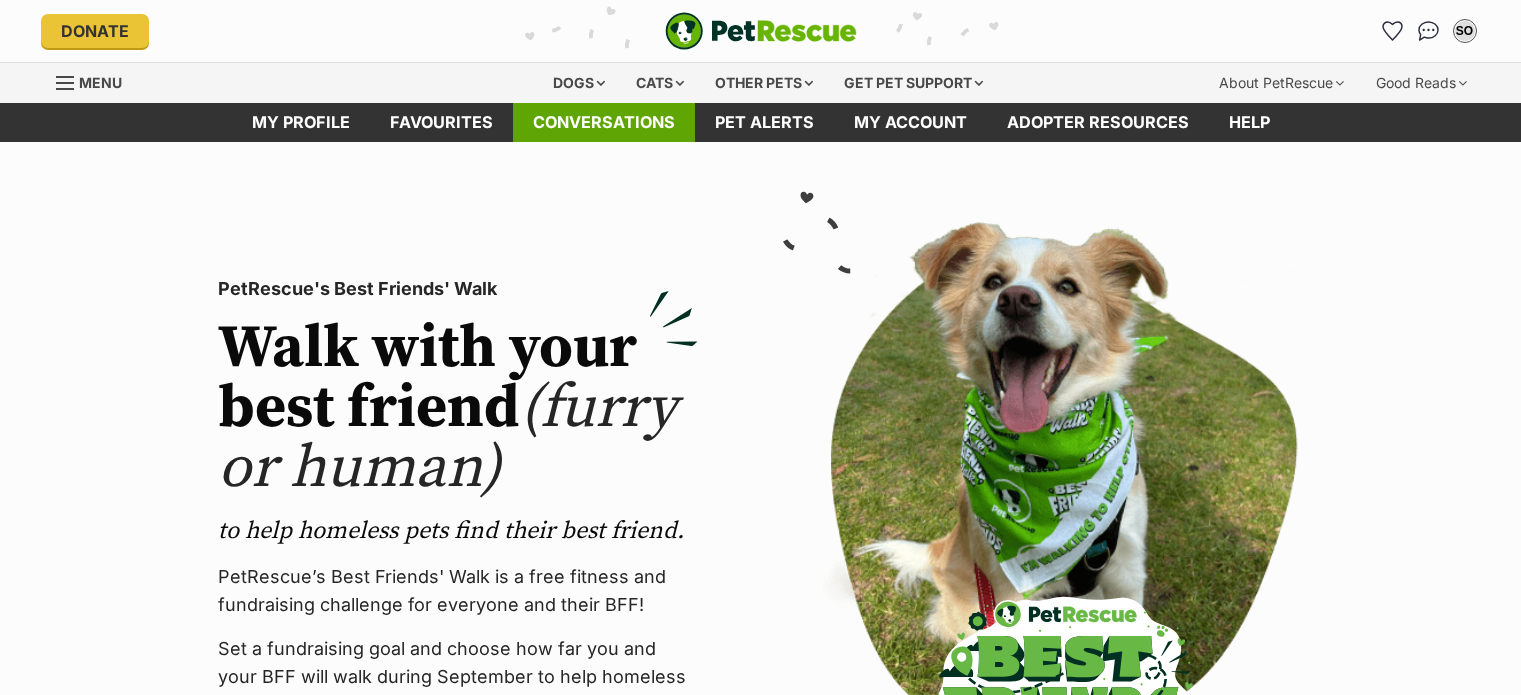 scroll, scrollTop: 0, scrollLeft: 0, axis: both 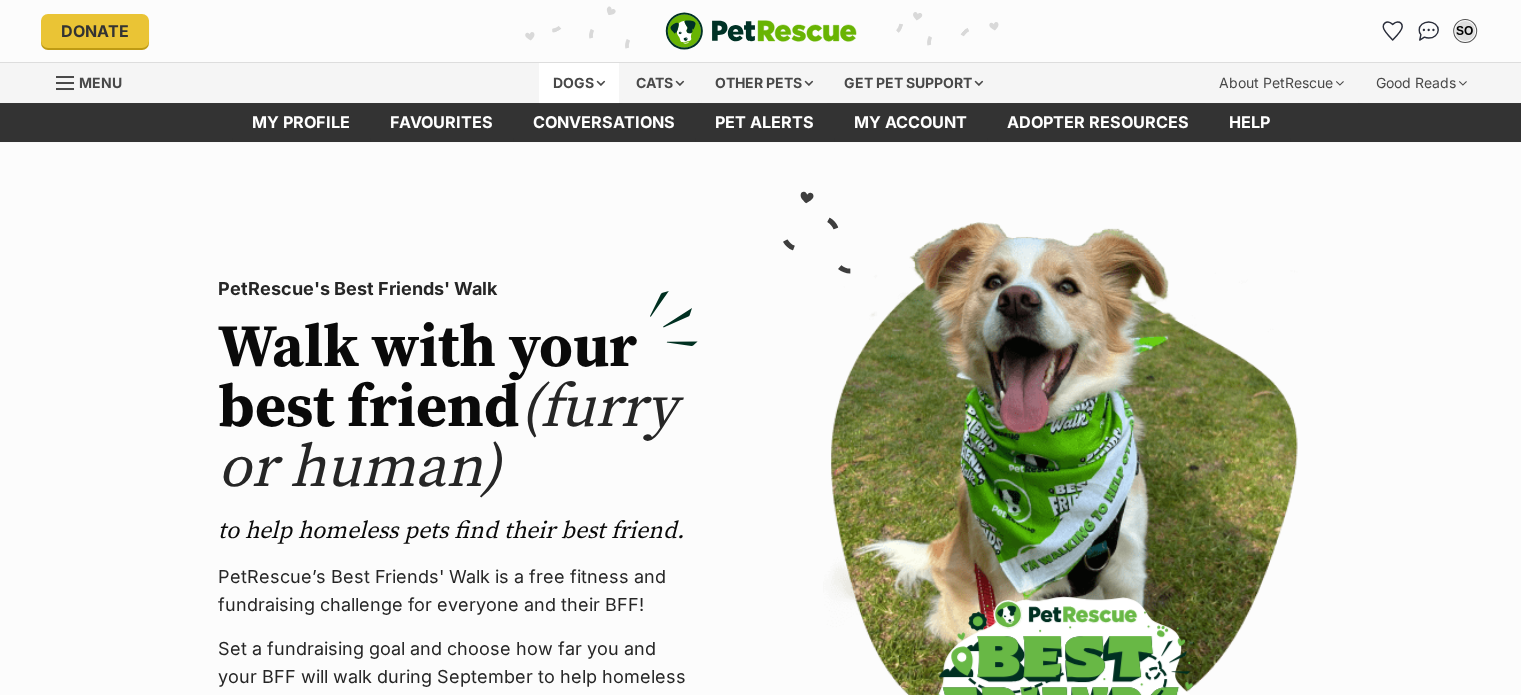 click on "Dogs" at bounding box center [579, 83] 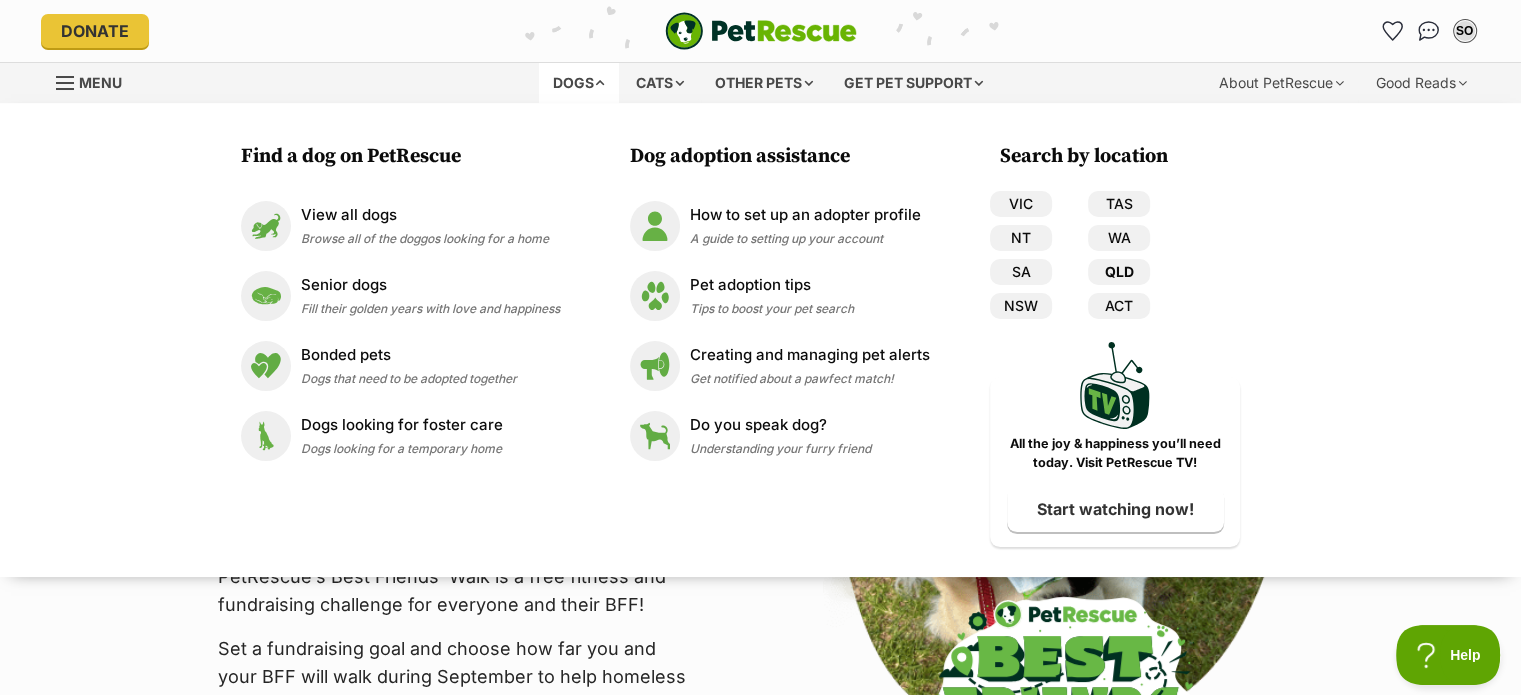 scroll, scrollTop: 0, scrollLeft: 0, axis: both 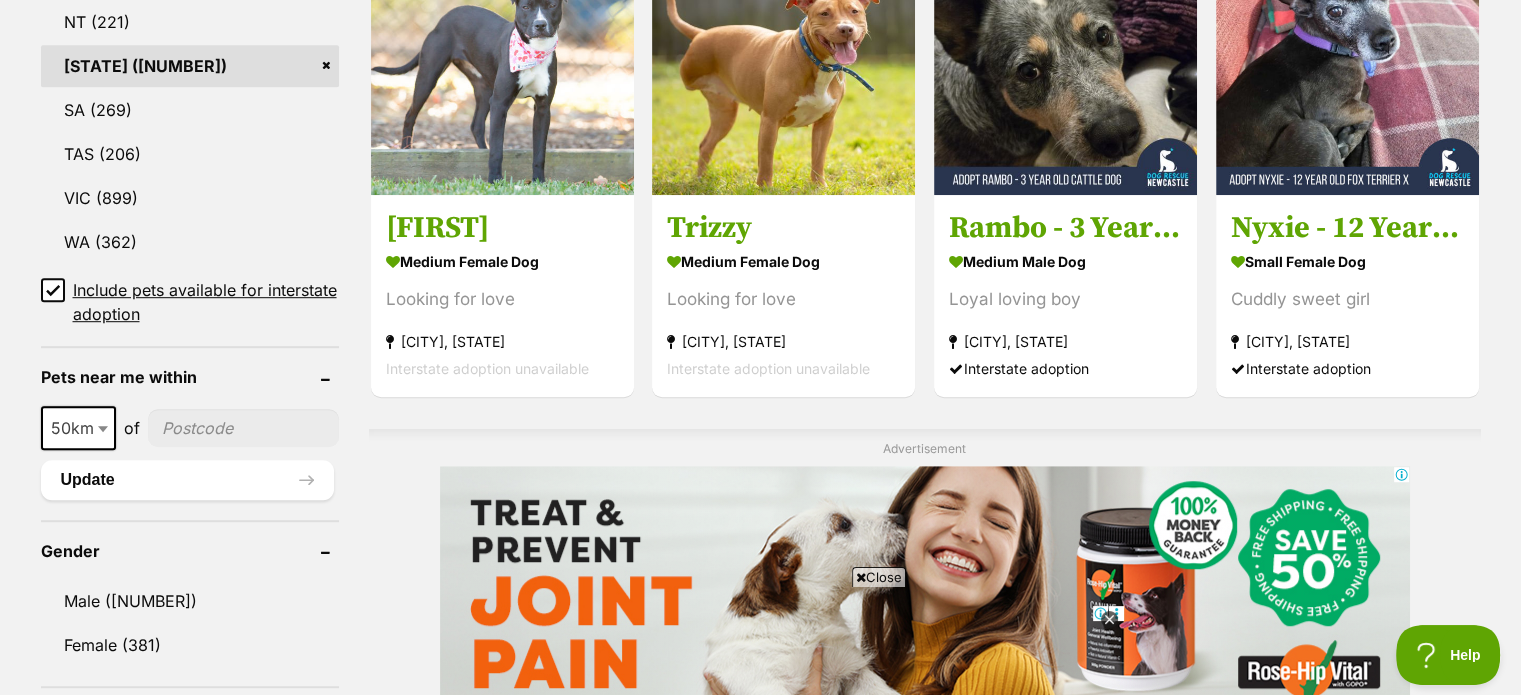 click at bounding box center [103, 429] 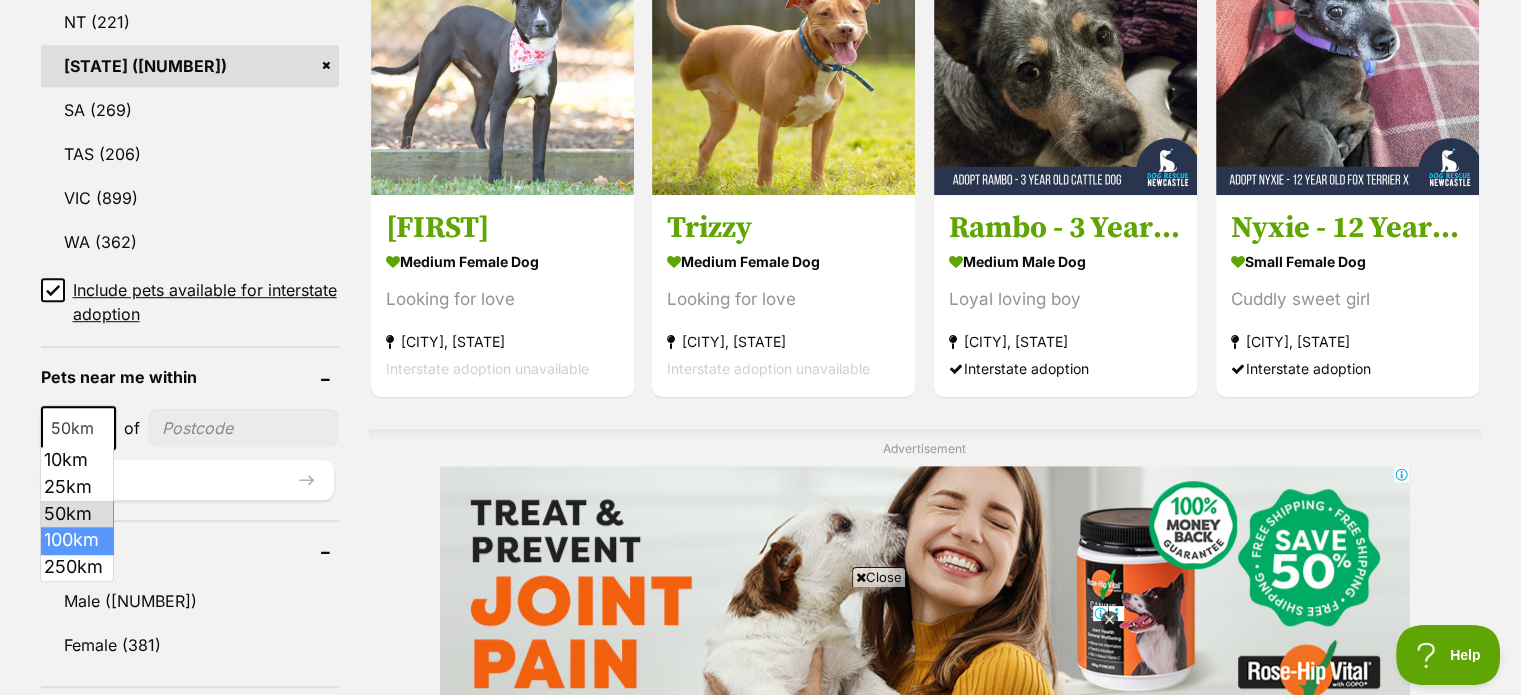 select on "100" 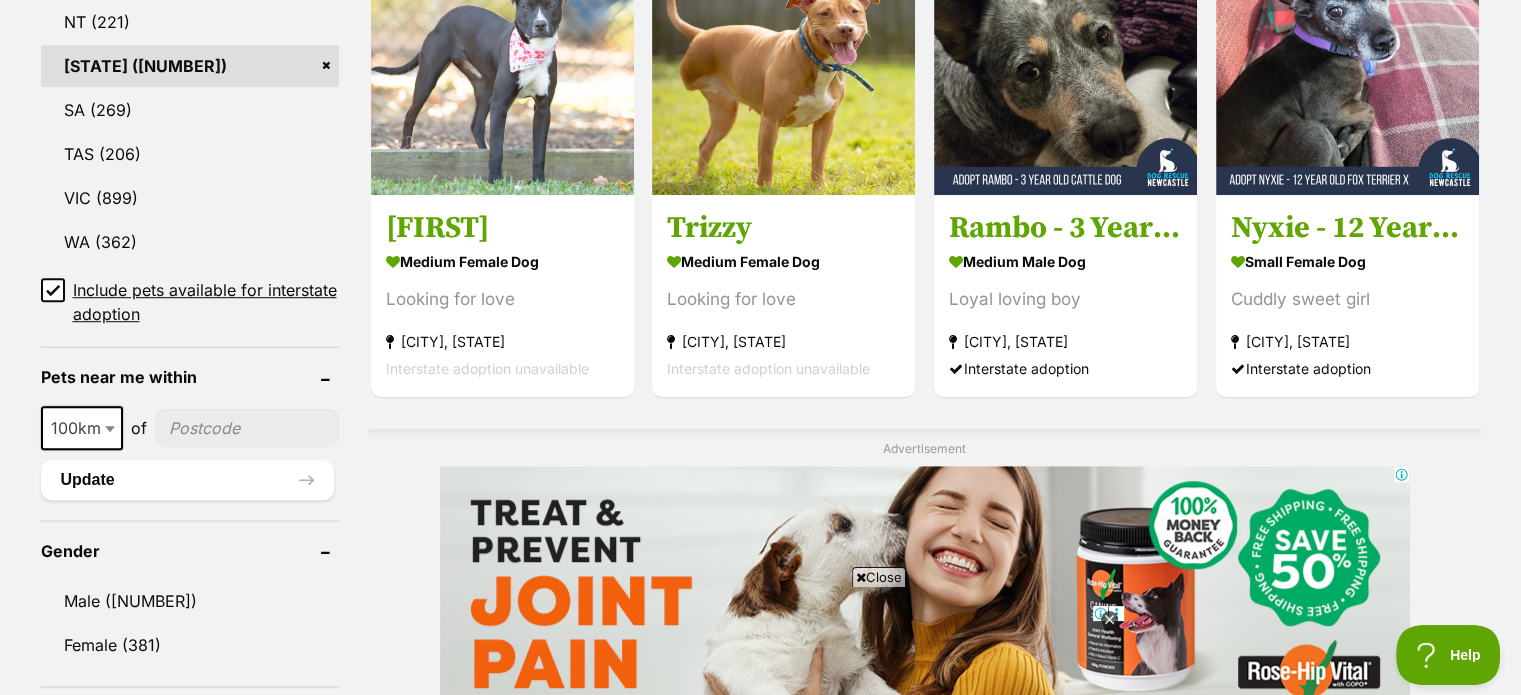 scroll, scrollTop: 0, scrollLeft: 0, axis: both 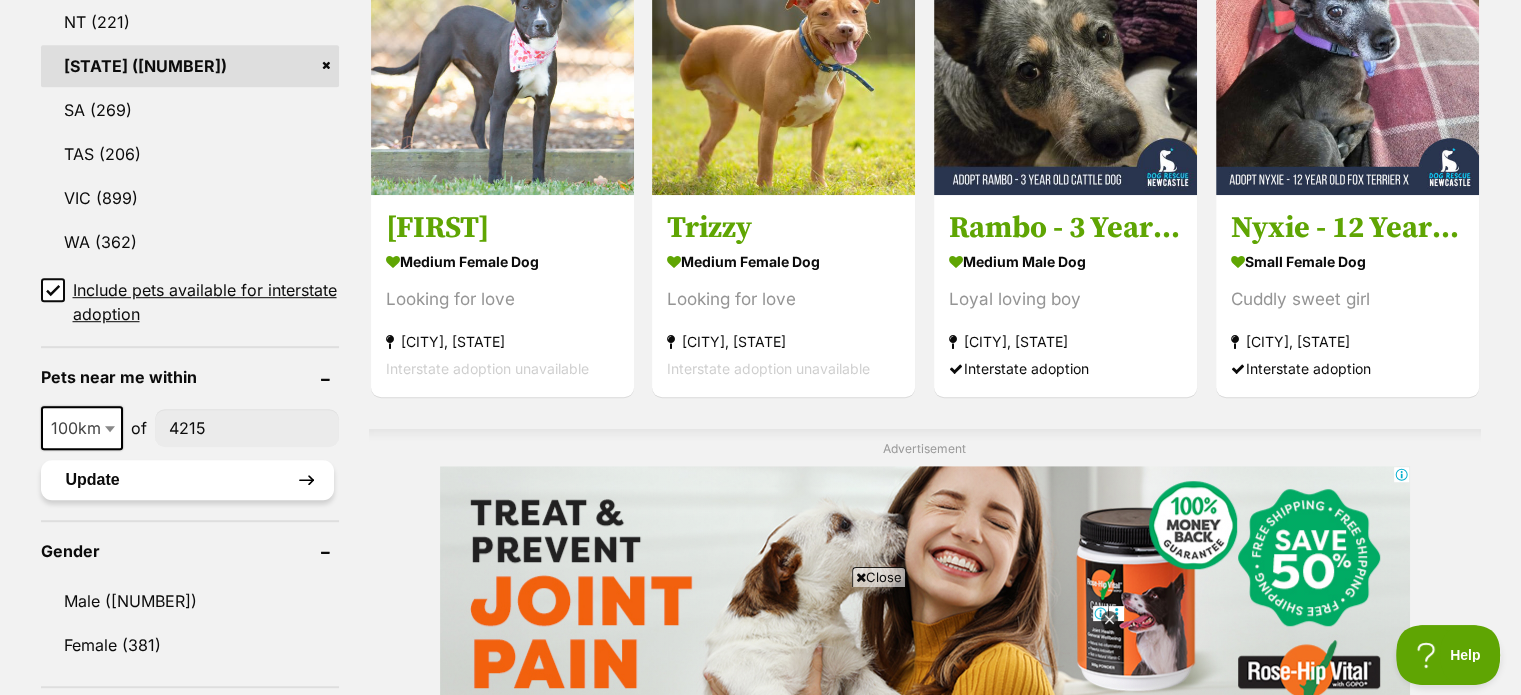 type on "4215" 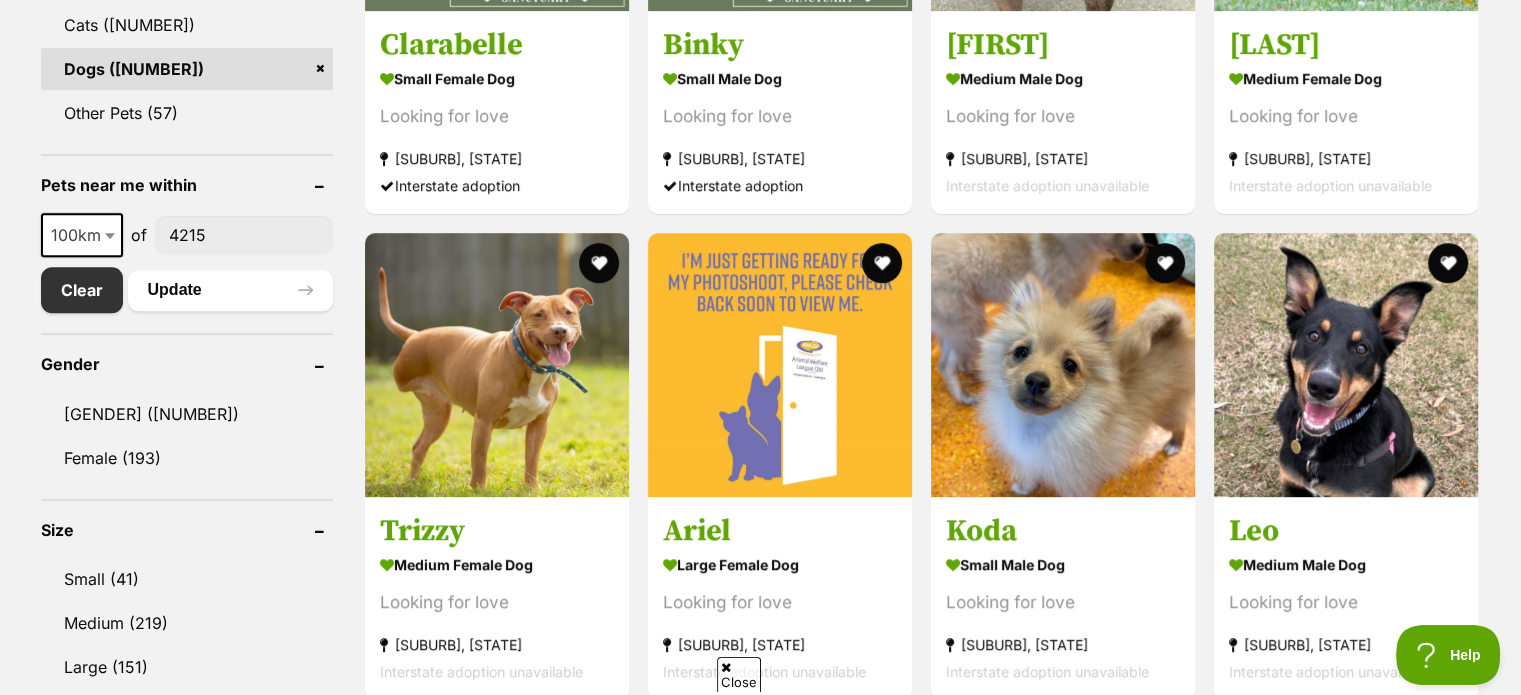 scroll, scrollTop: 0, scrollLeft: 0, axis: both 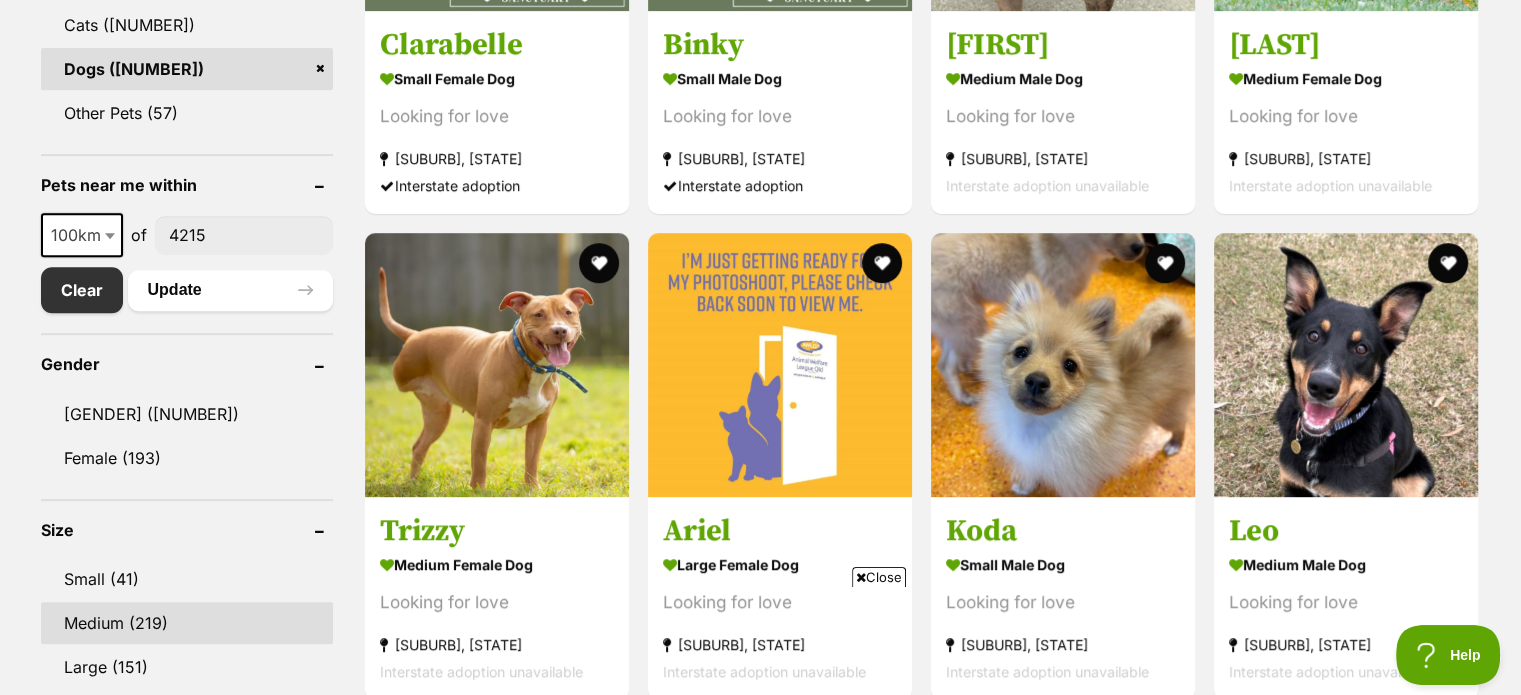 click on "Medium (219)" at bounding box center [187, 623] 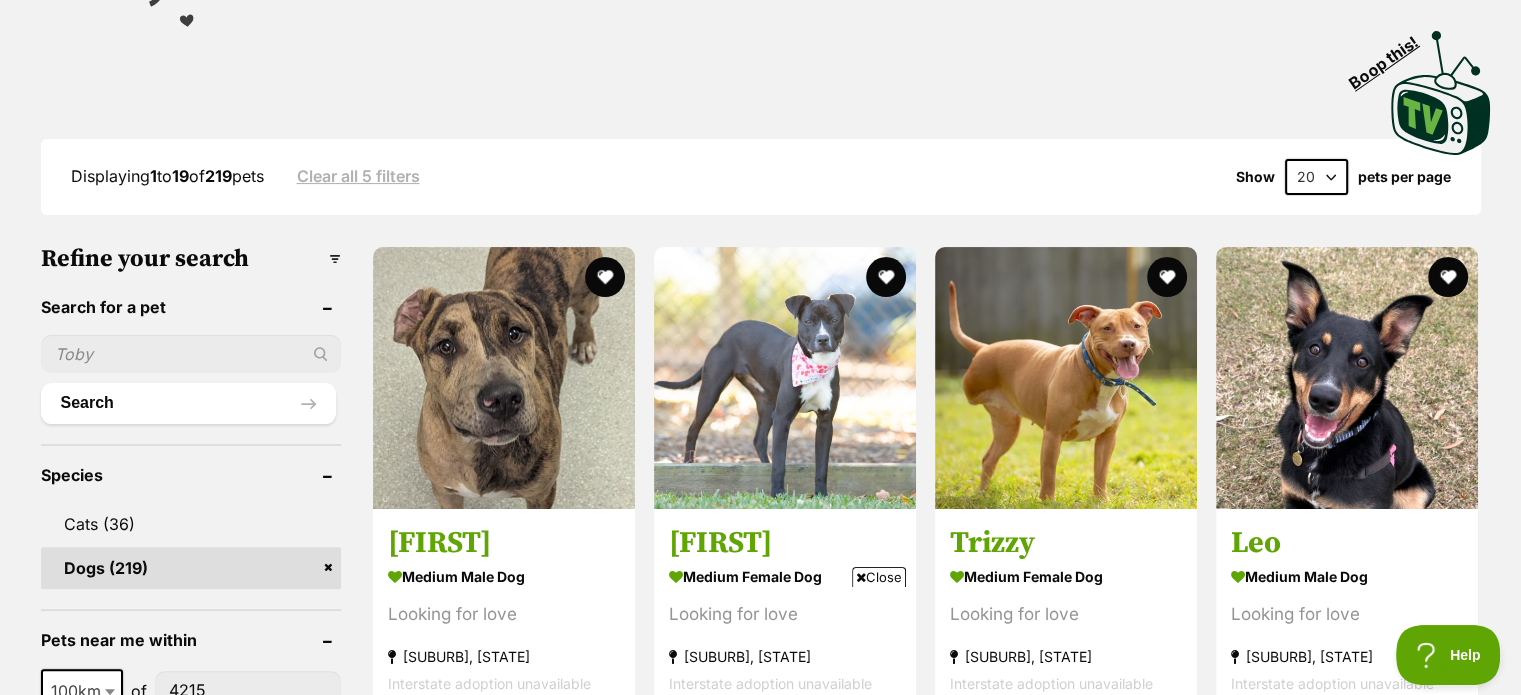 scroll, scrollTop: 530, scrollLeft: 0, axis: vertical 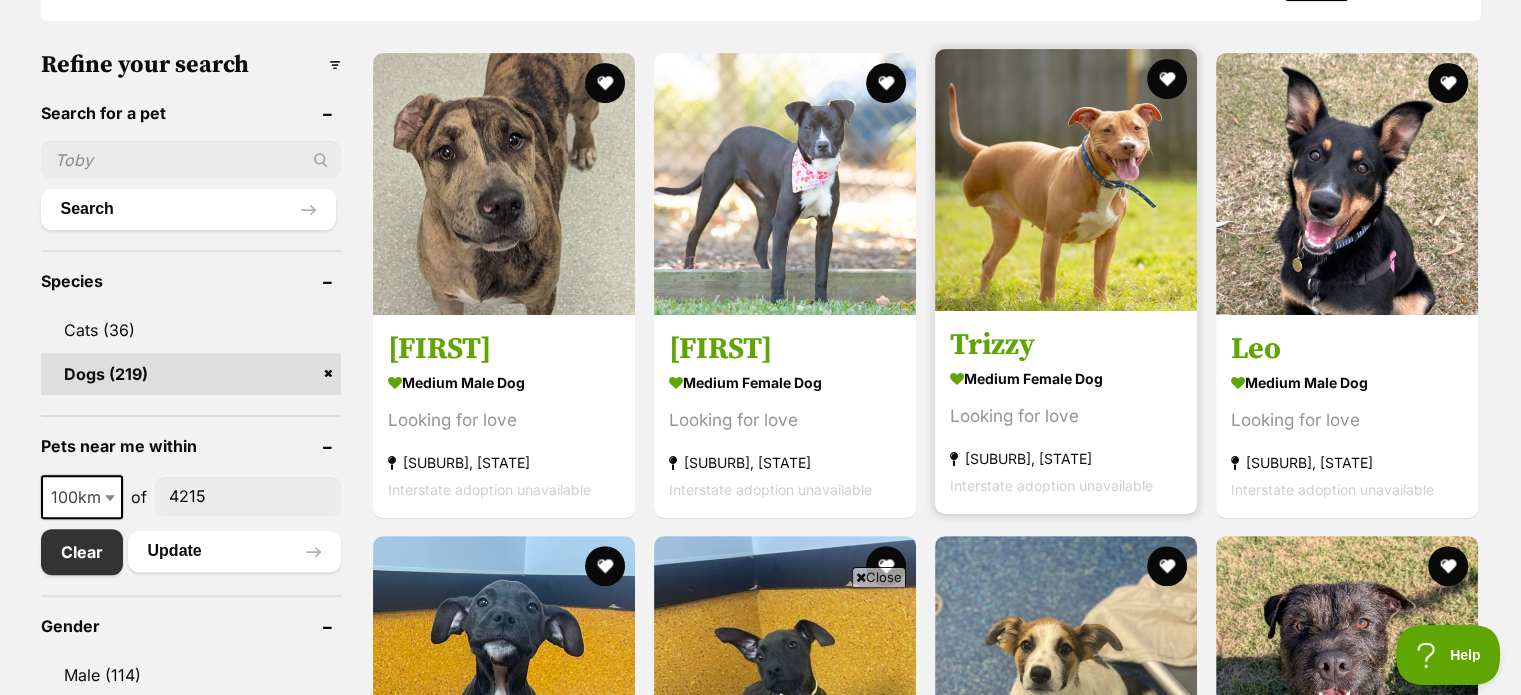 click on "medium female Dog" at bounding box center (1066, 377) 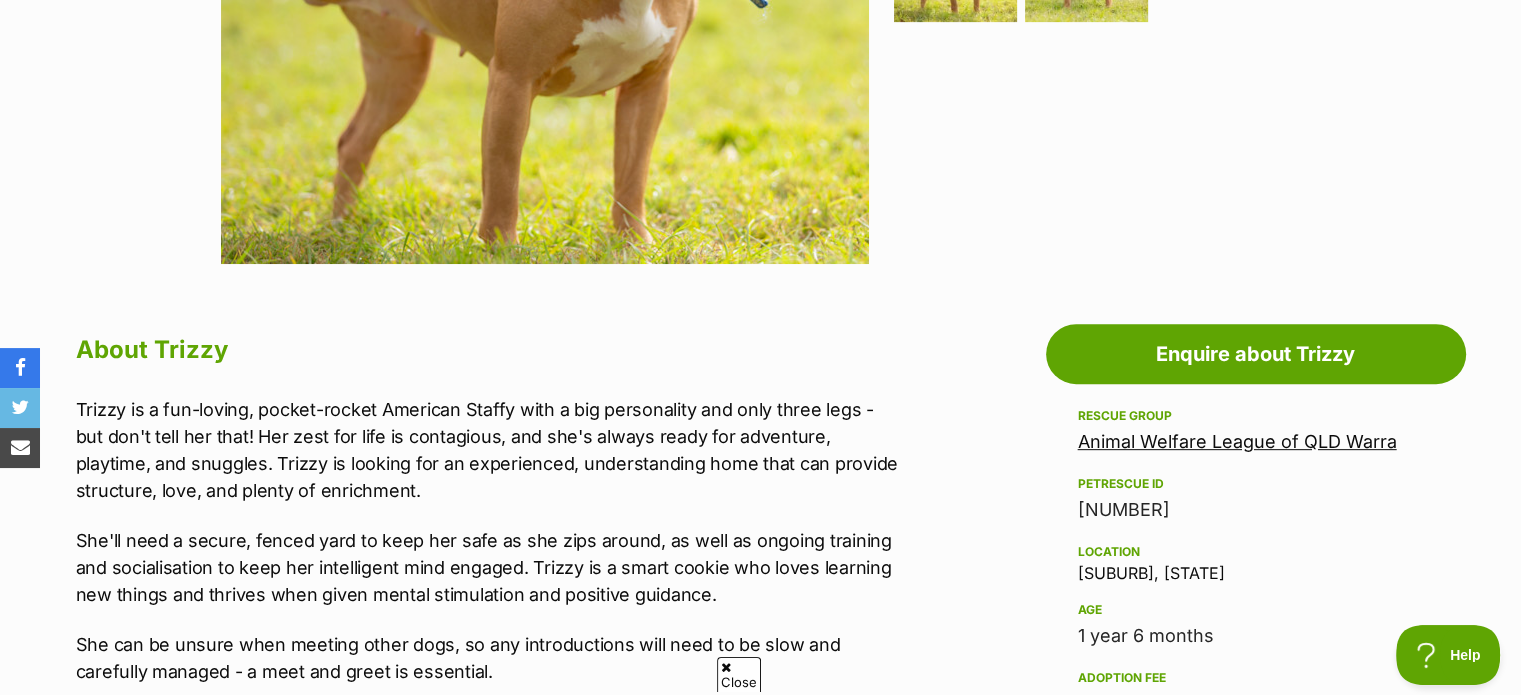 scroll, scrollTop: 0, scrollLeft: 0, axis: both 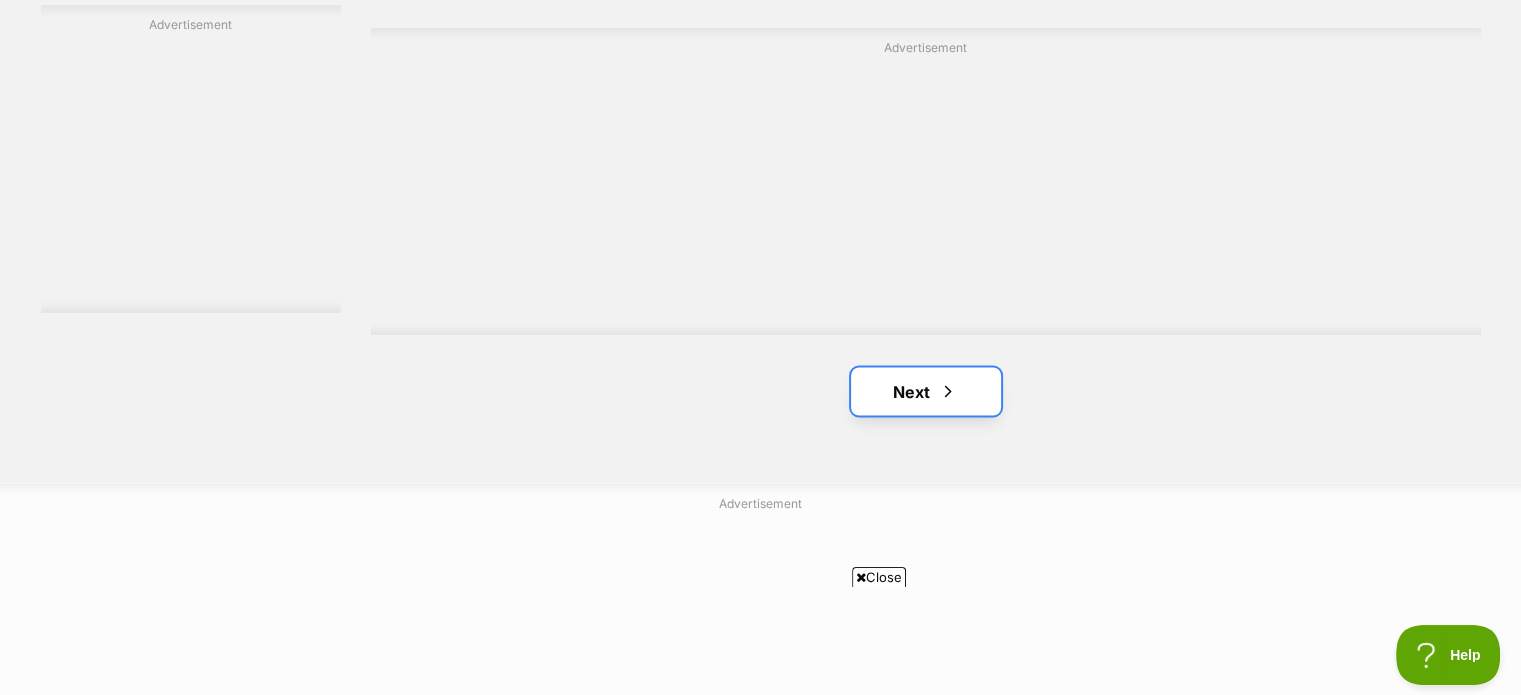 click on "Next" at bounding box center (926, 391) 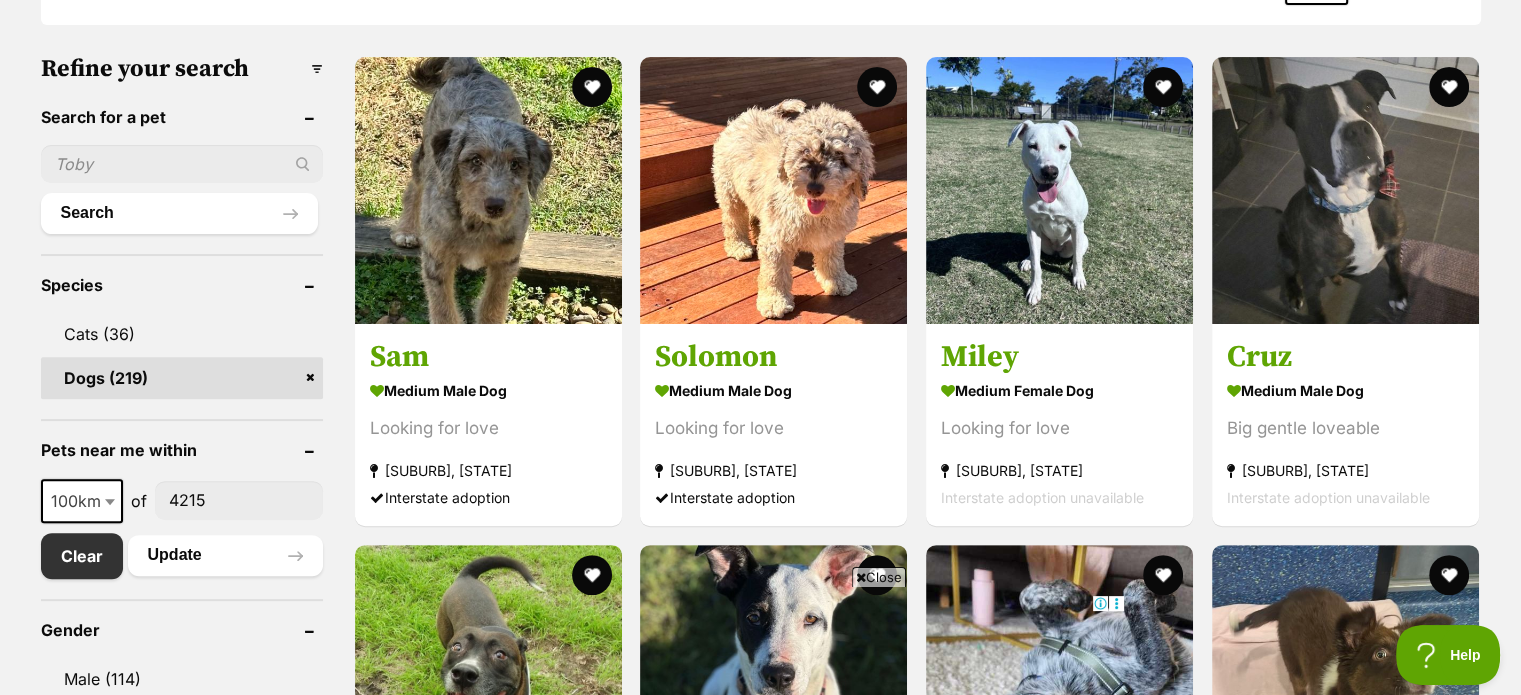 scroll, scrollTop: 600, scrollLeft: 0, axis: vertical 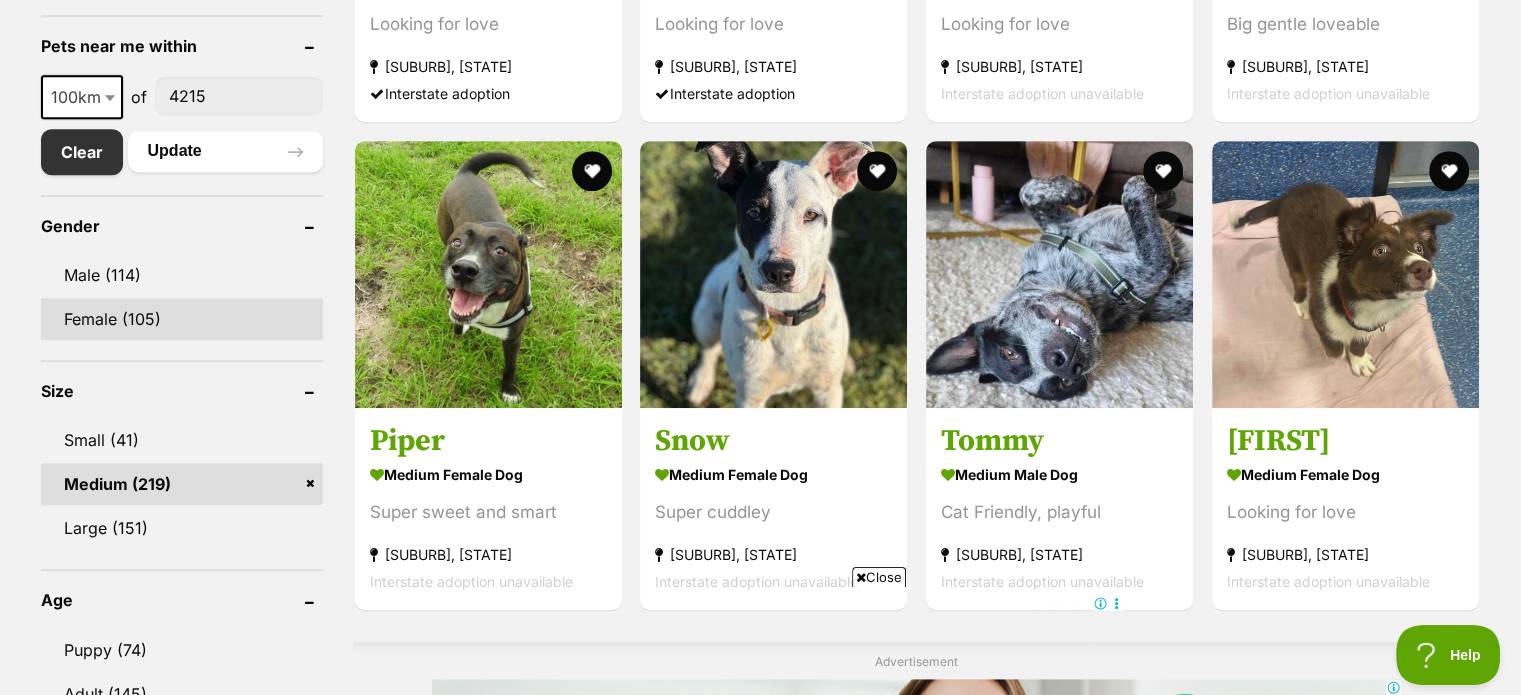 click on "Female (105)" at bounding box center [182, 319] 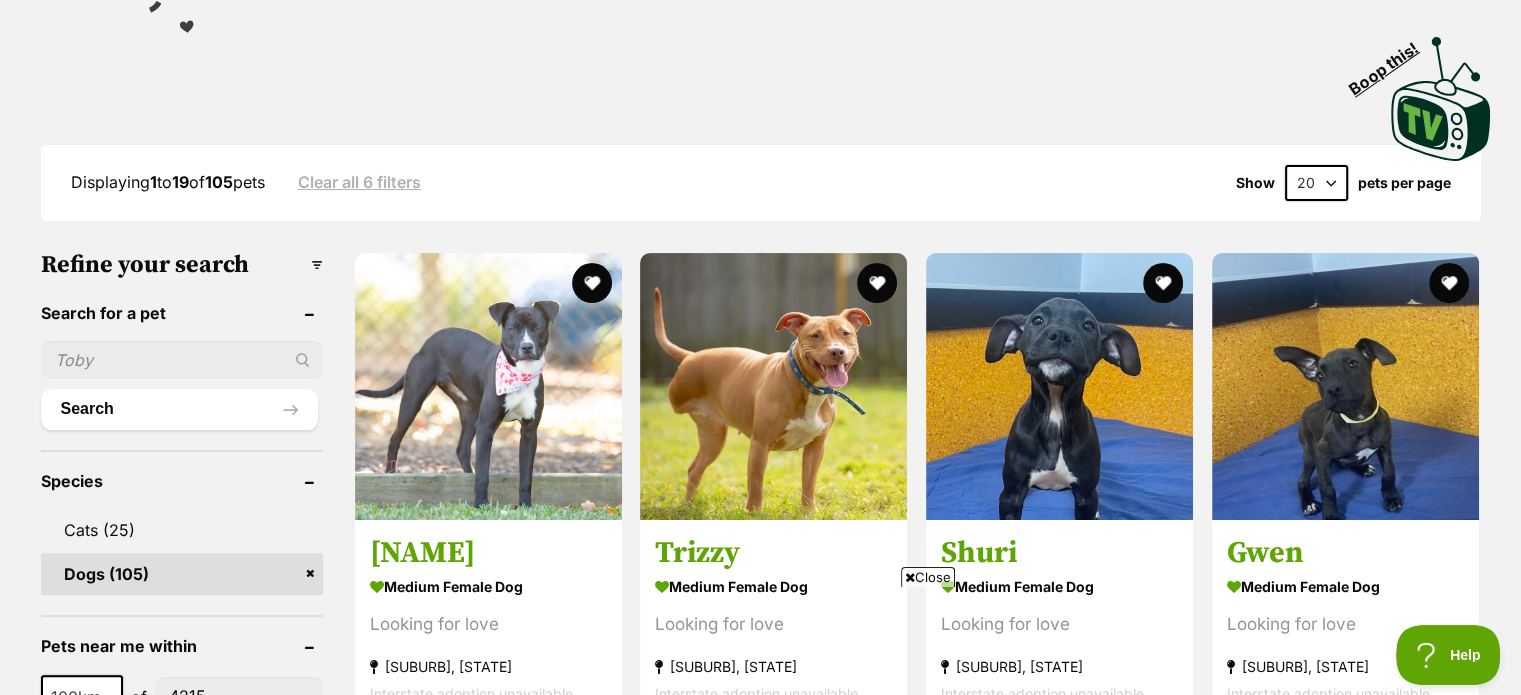 scroll, scrollTop: 0, scrollLeft: 0, axis: both 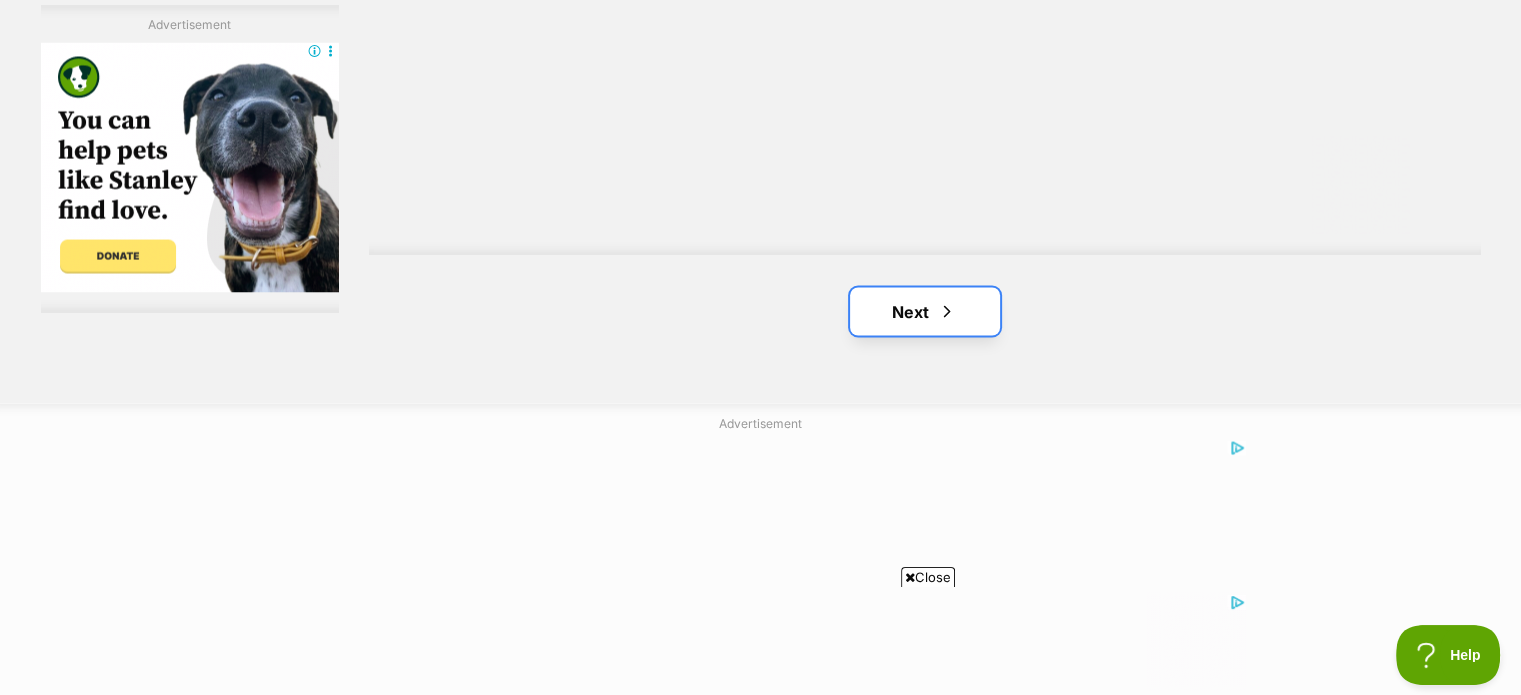 click on "Next" at bounding box center [925, 311] 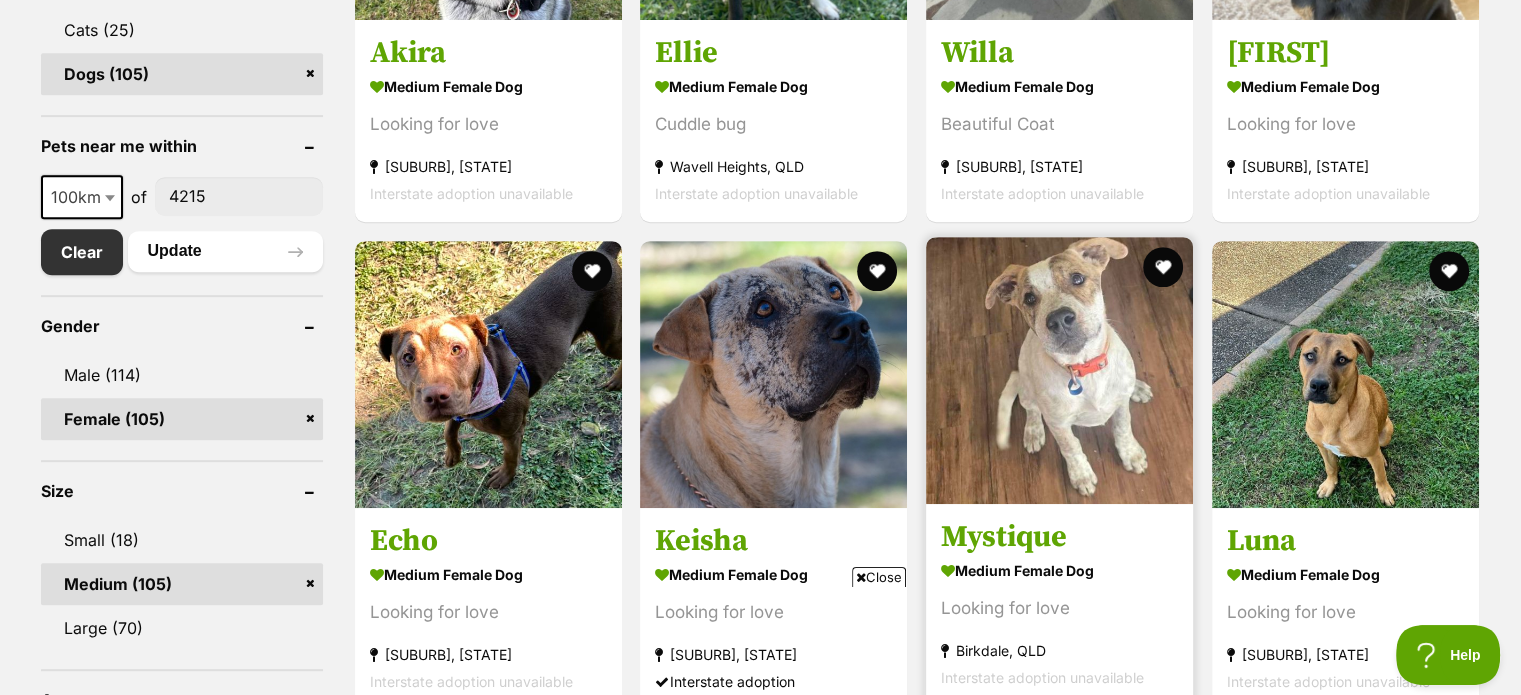scroll, scrollTop: 0, scrollLeft: 0, axis: both 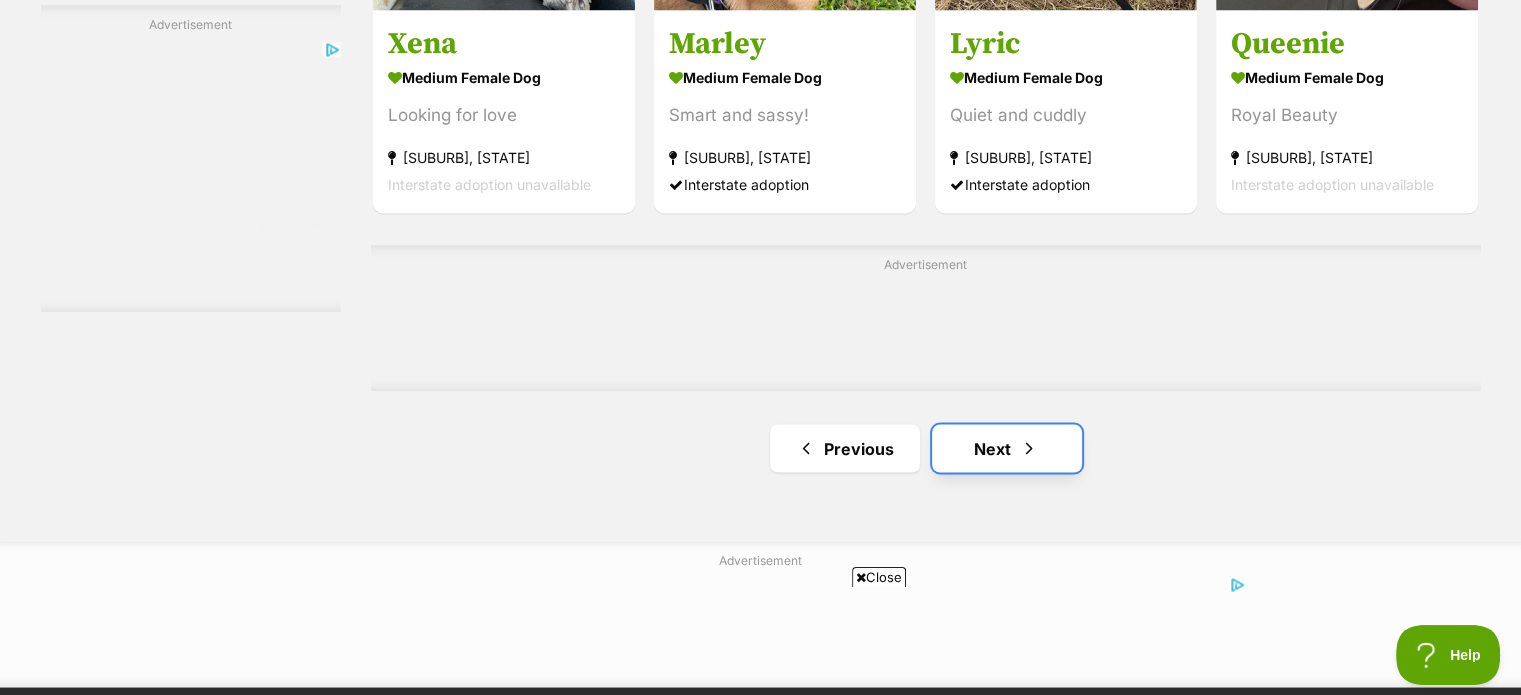 click on "Next" at bounding box center (1007, 448) 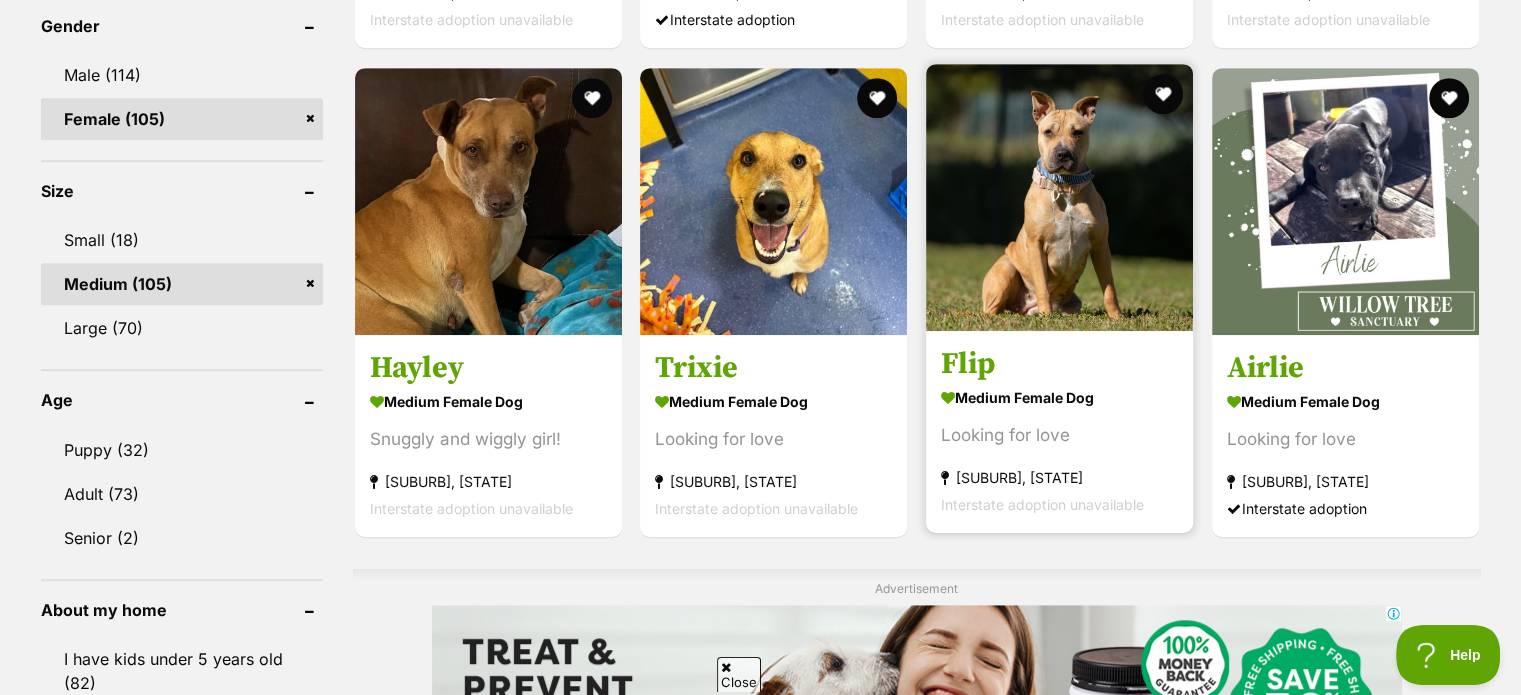 scroll, scrollTop: 0, scrollLeft: 0, axis: both 